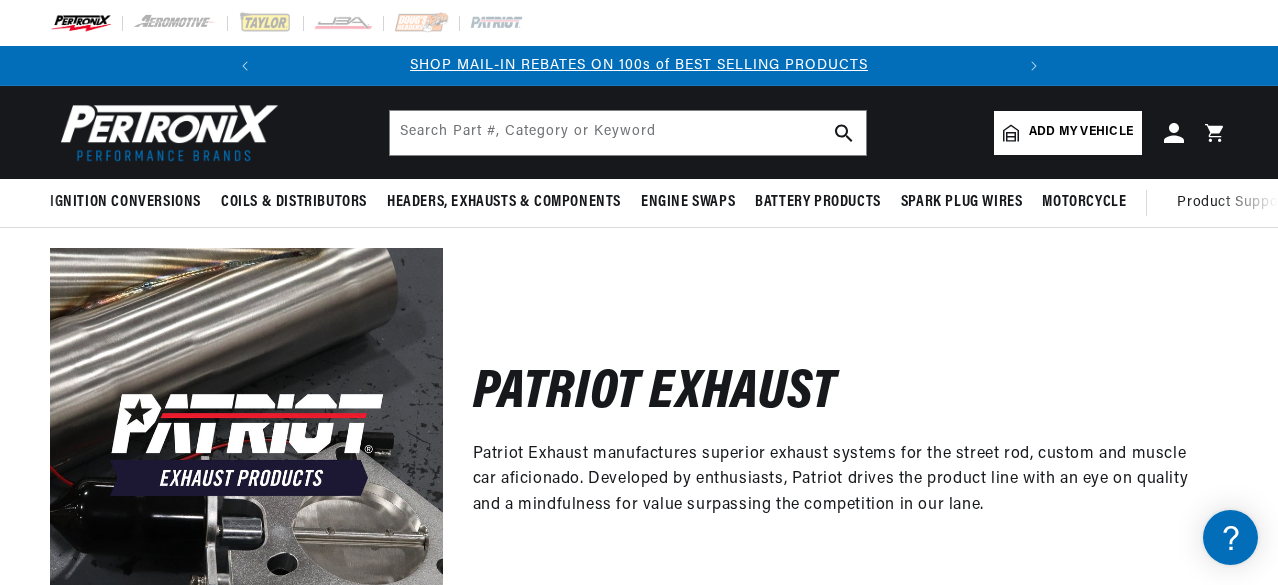 scroll, scrollTop: 0, scrollLeft: 0, axis: both 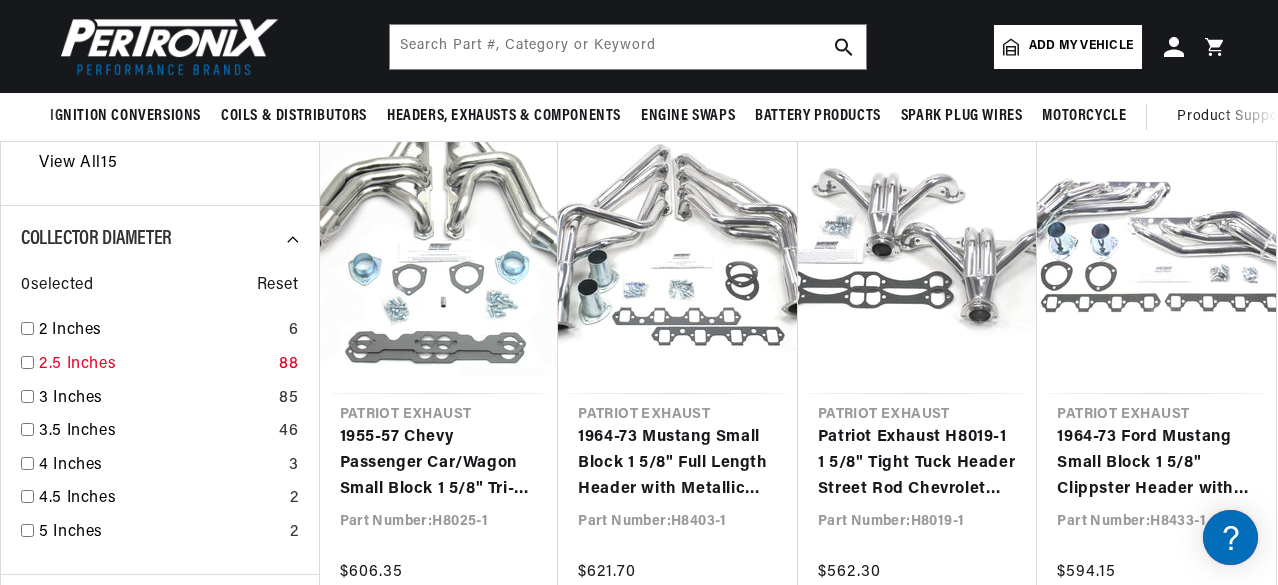 click on "2.5 Inches" at bounding box center (155, 365) 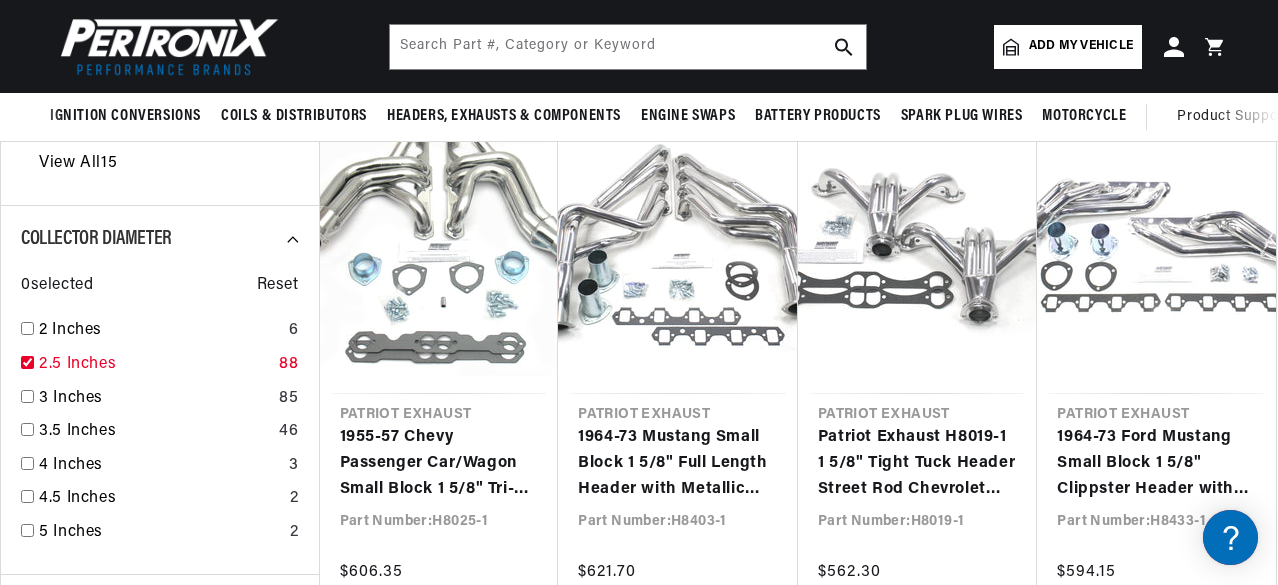 checkbox on "true" 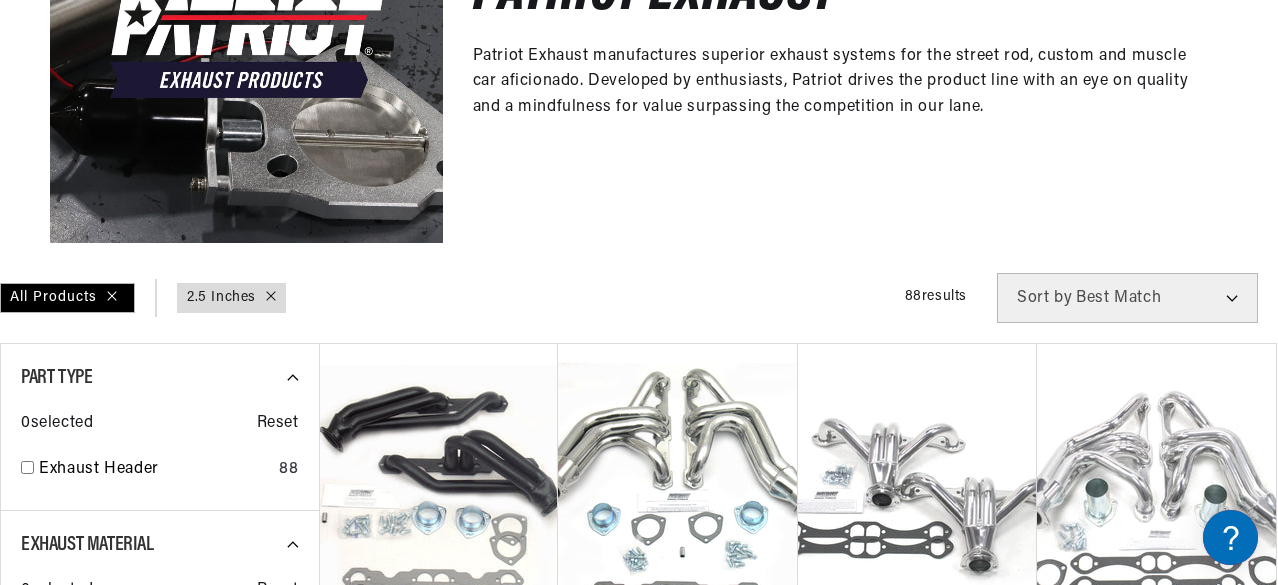 scroll, scrollTop: 500, scrollLeft: 0, axis: vertical 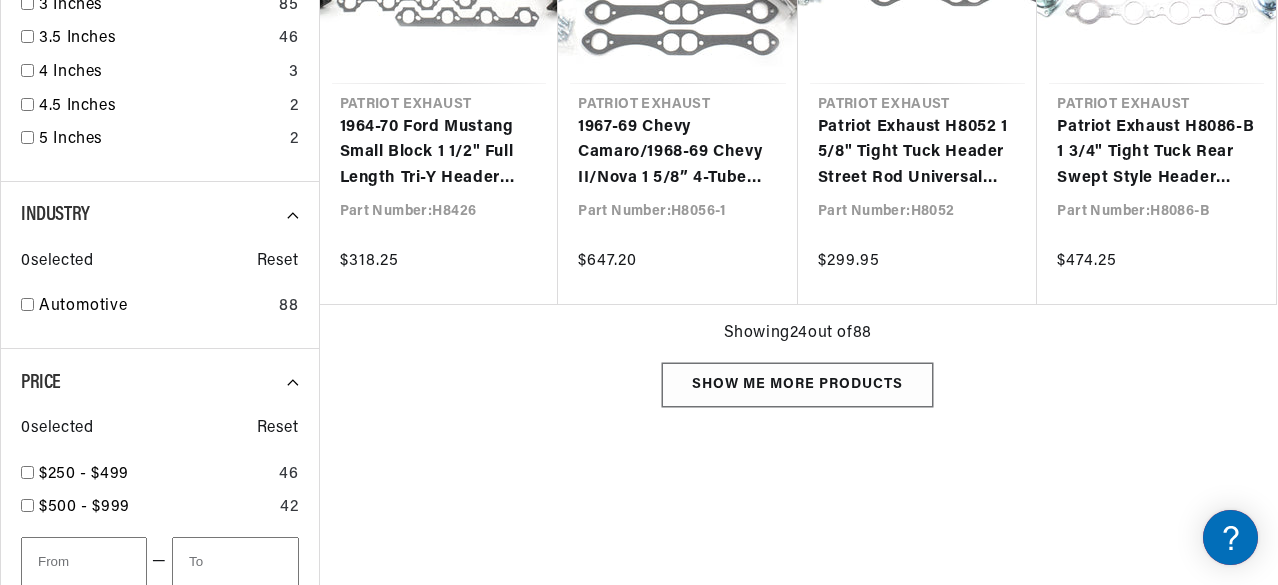 click on "Show me more products" at bounding box center (797, 385) 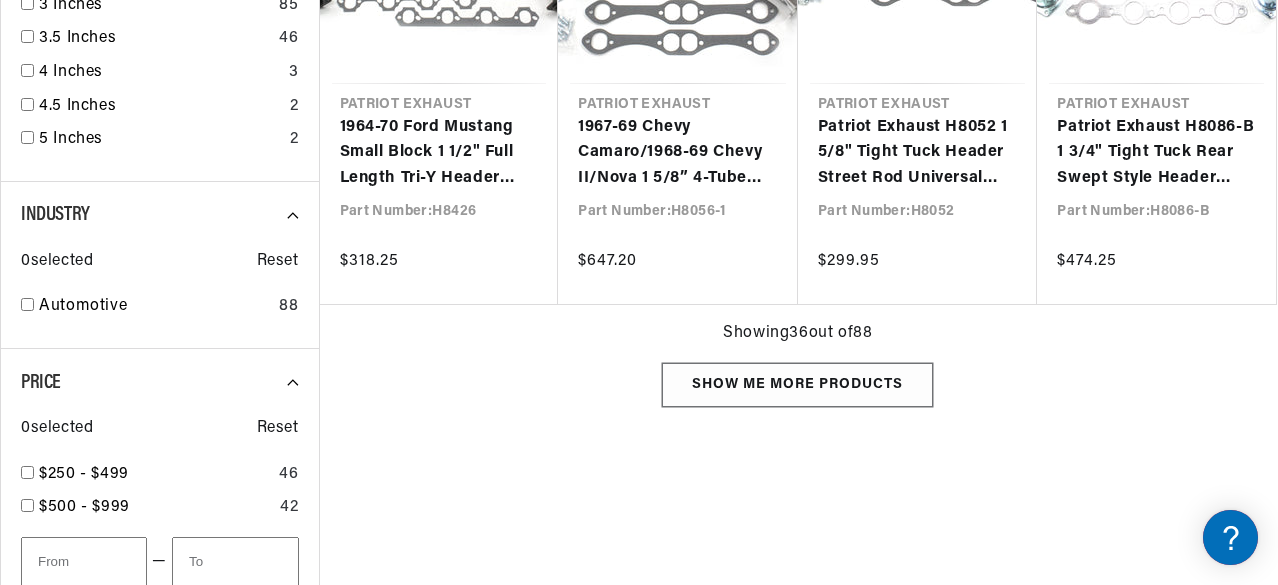 click on "Show me more products" at bounding box center (797, 385) 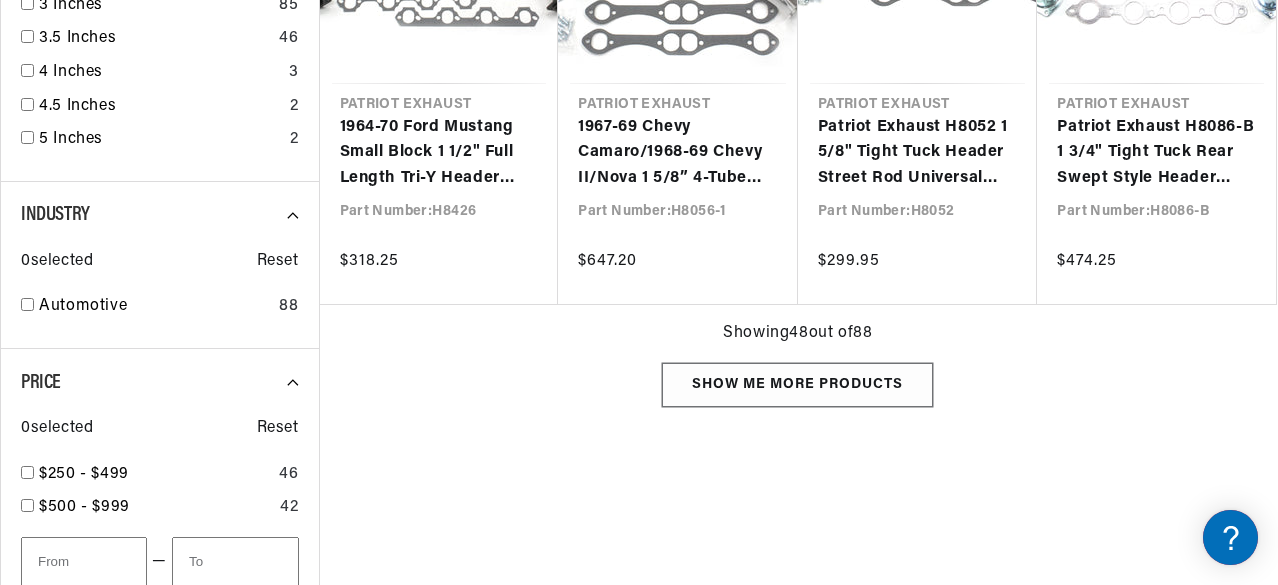 click on "Show me more products" at bounding box center (797, 385) 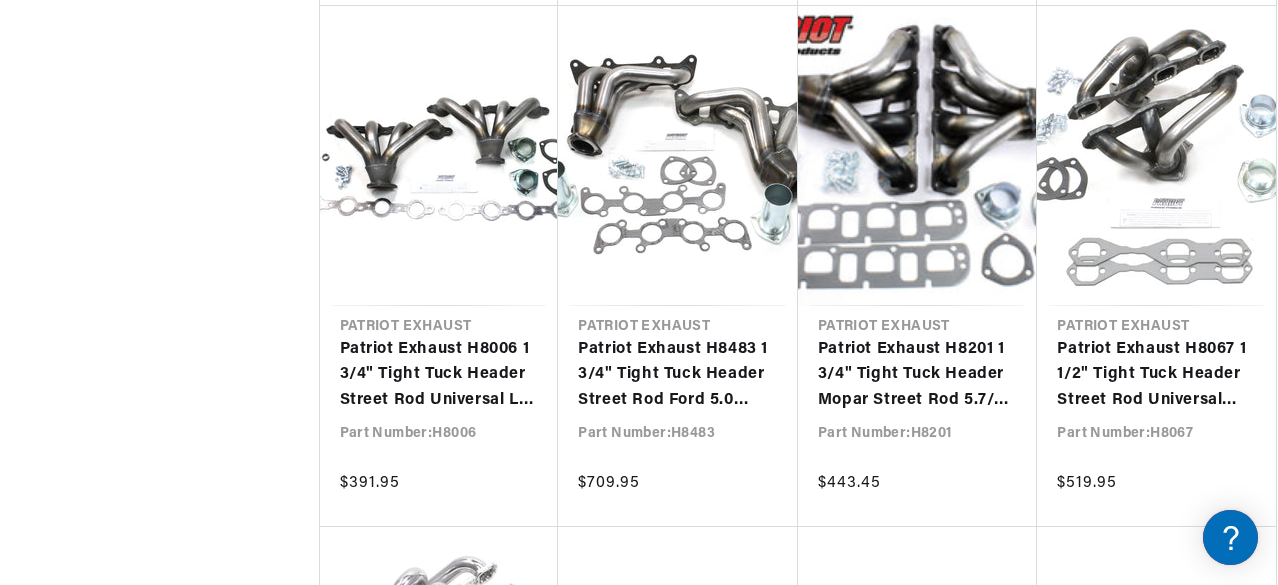 scroll, scrollTop: 4500, scrollLeft: 0, axis: vertical 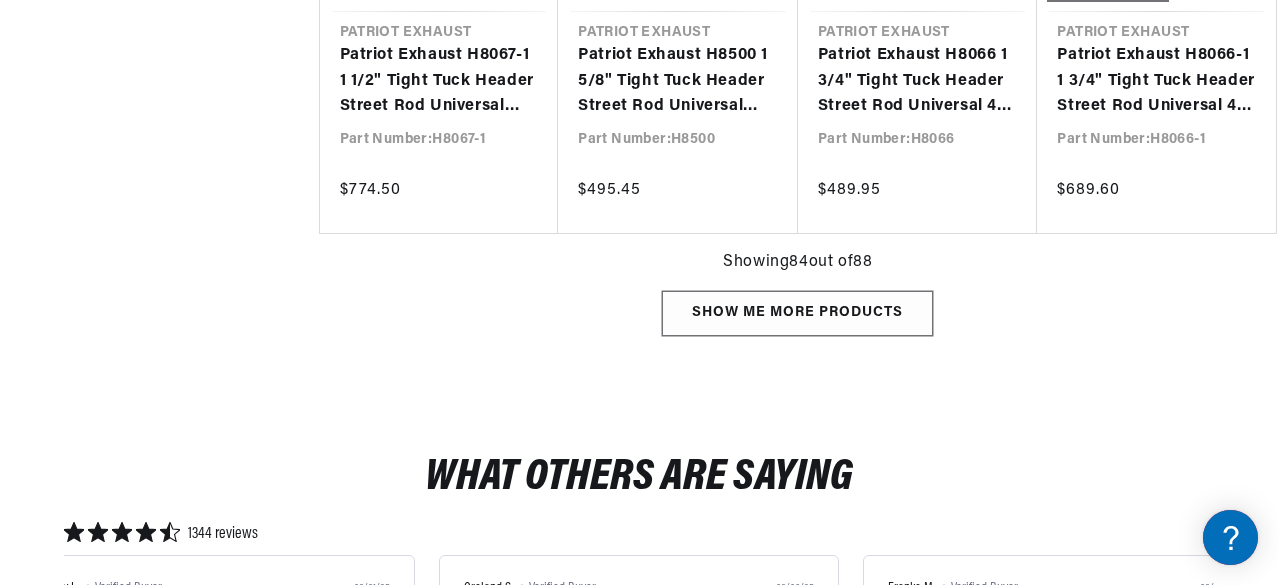click on "Show me more products" at bounding box center [797, 313] 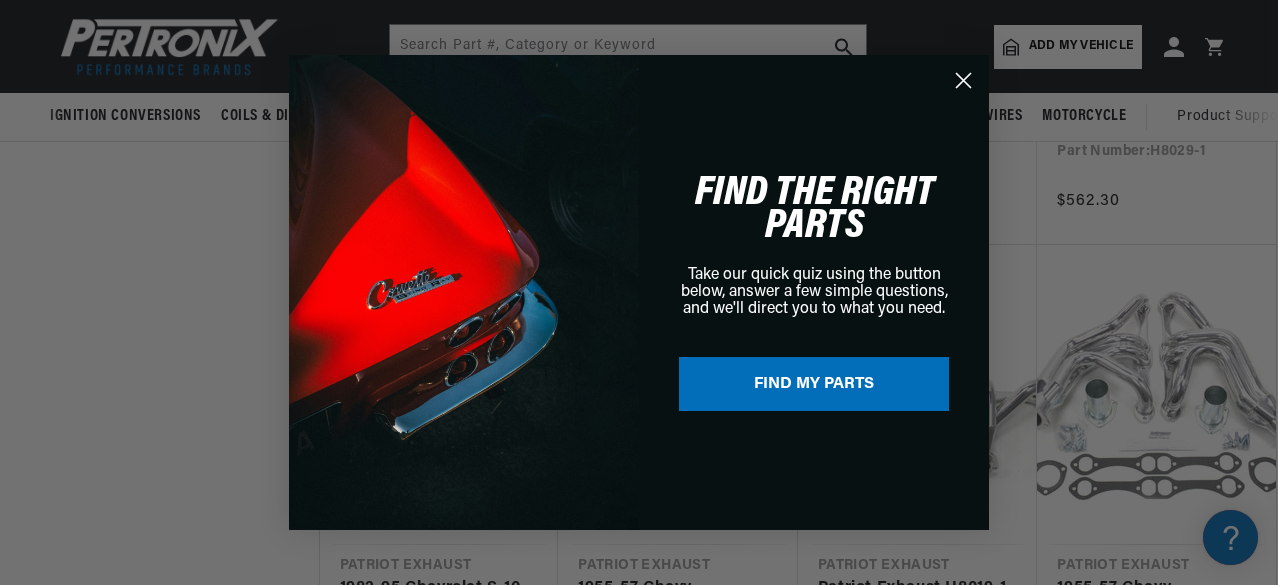 click 